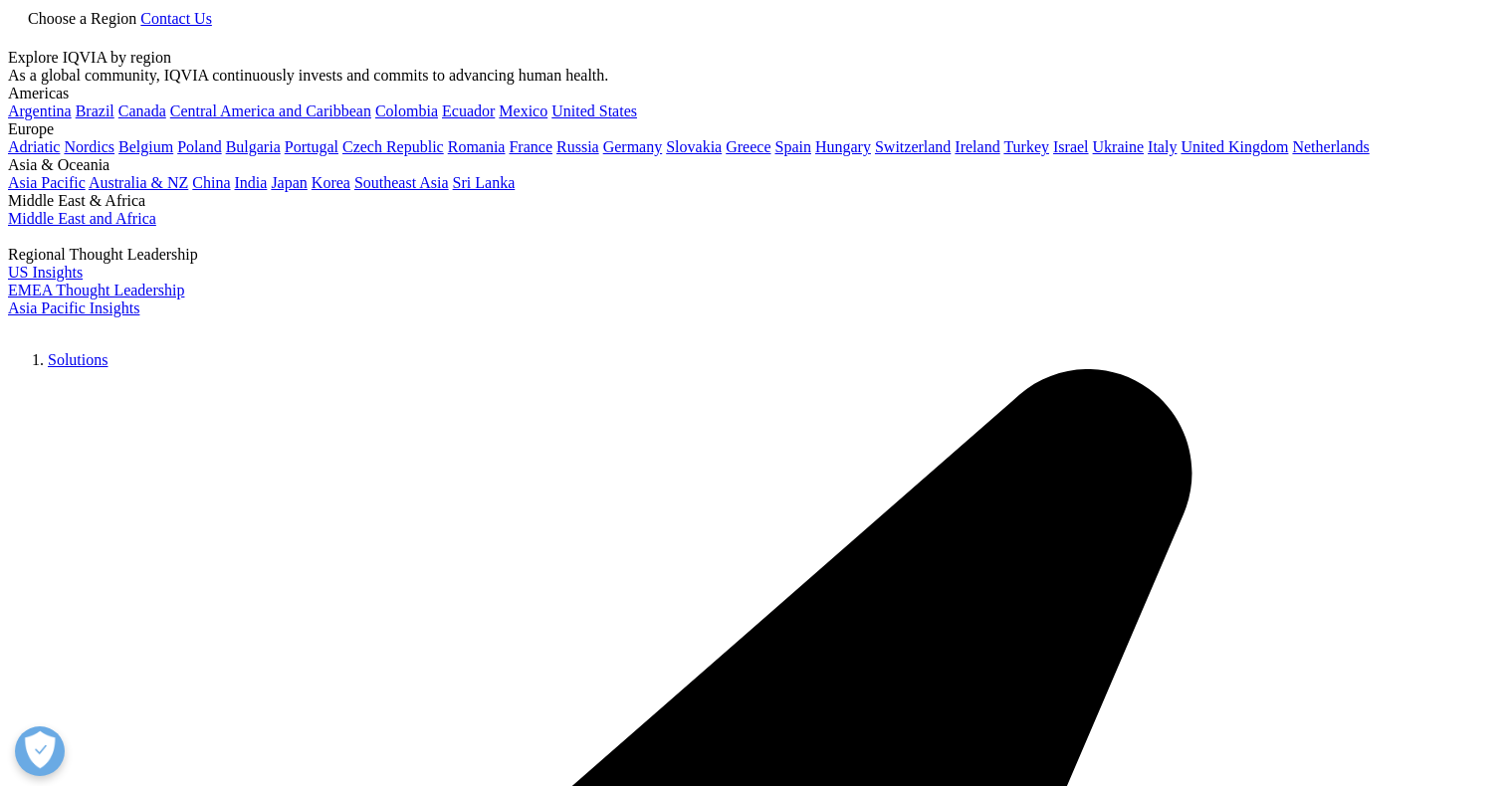 scroll, scrollTop: 0, scrollLeft: 0, axis: both 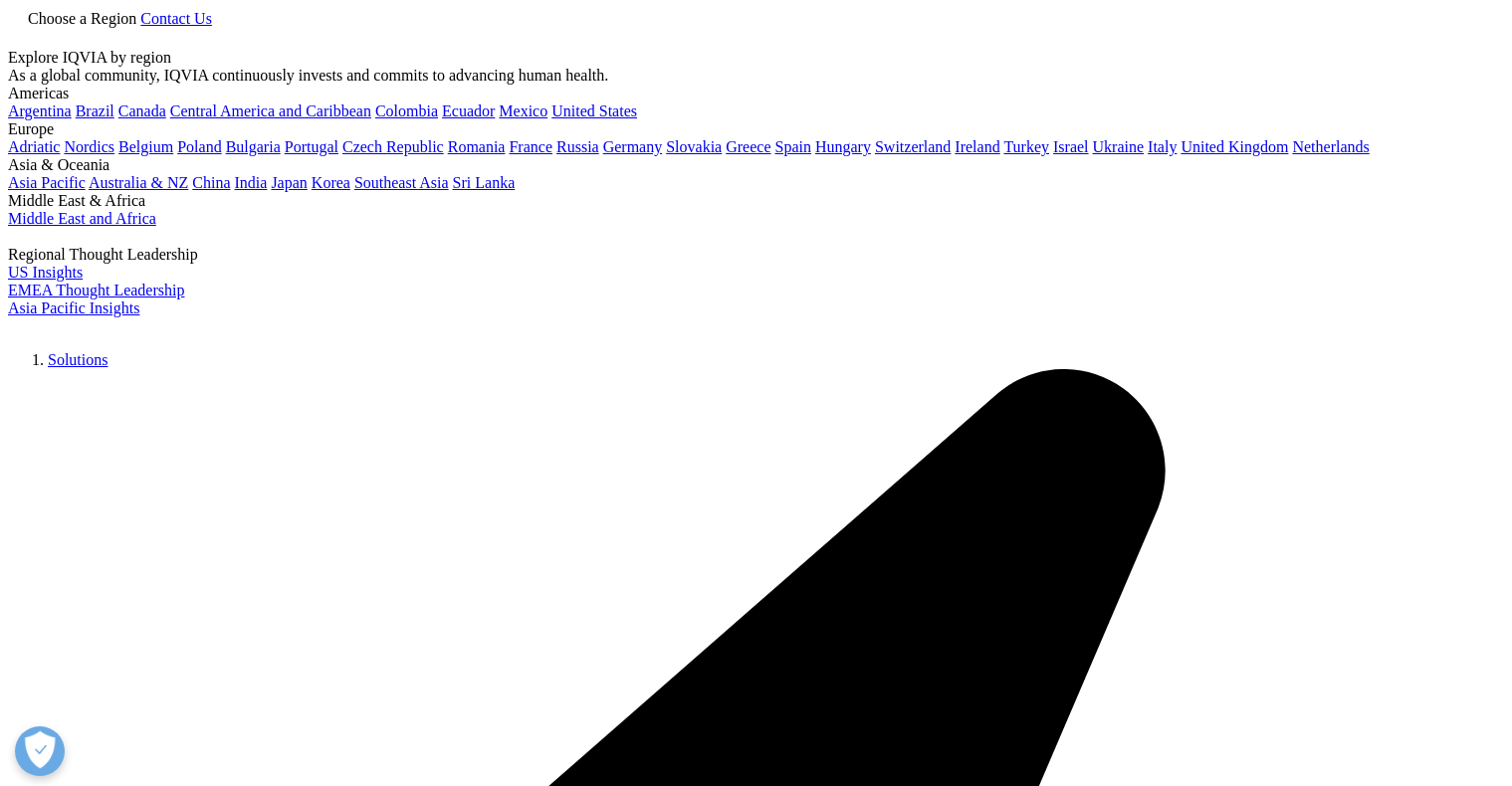 select on "Other" 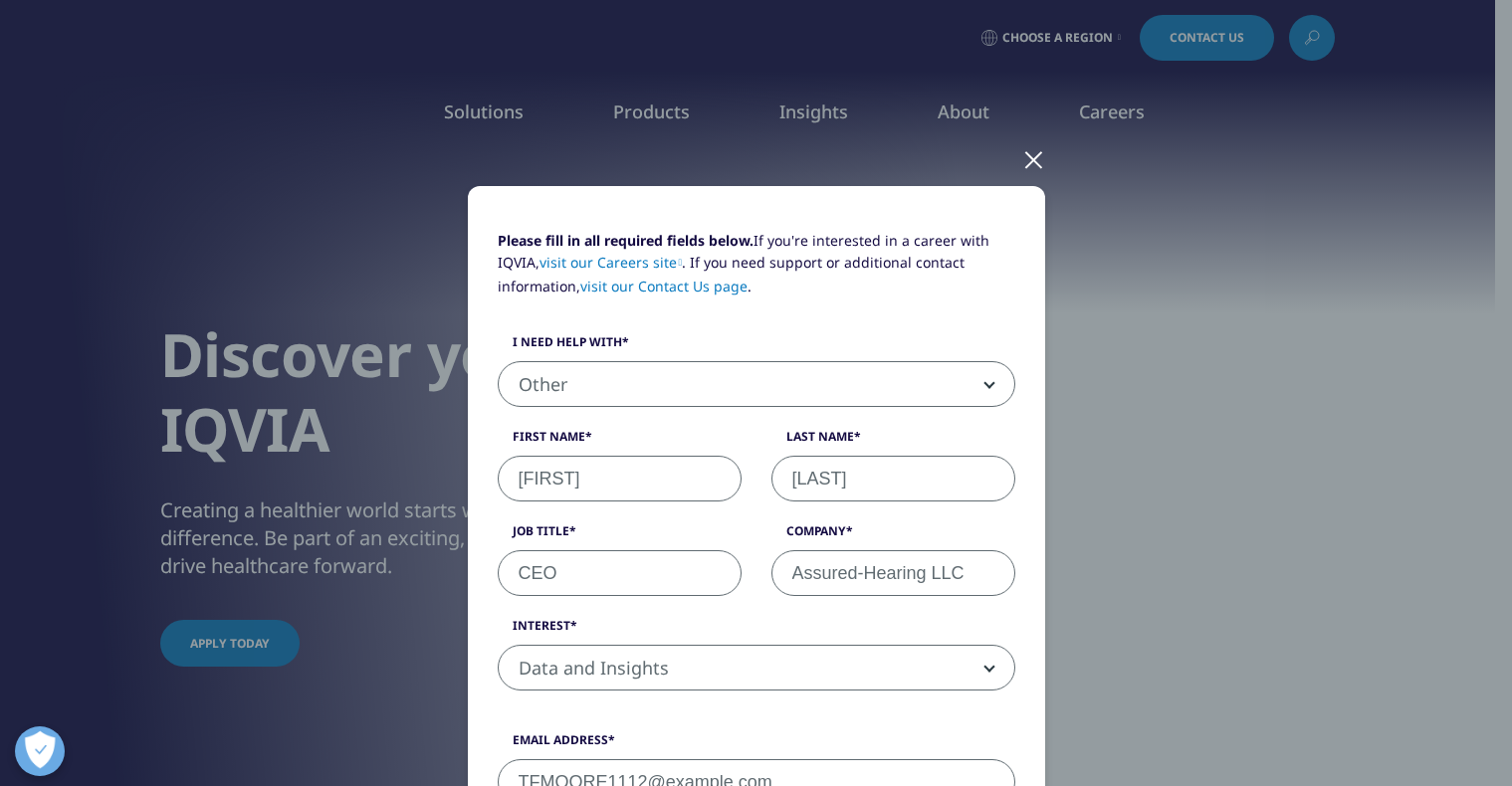 scroll, scrollTop: 0, scrollLeft: 0, axis: both 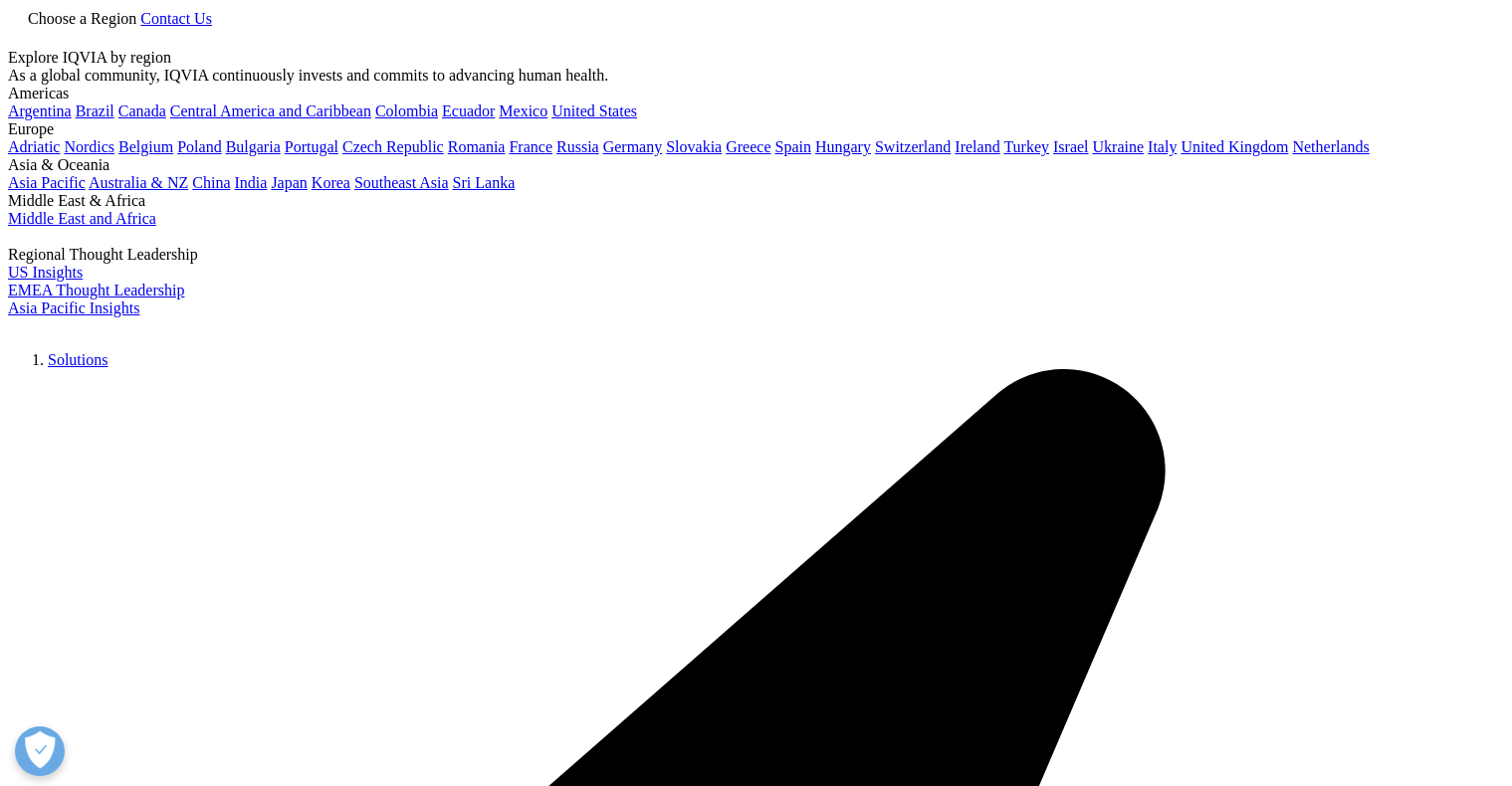 select on "Other" 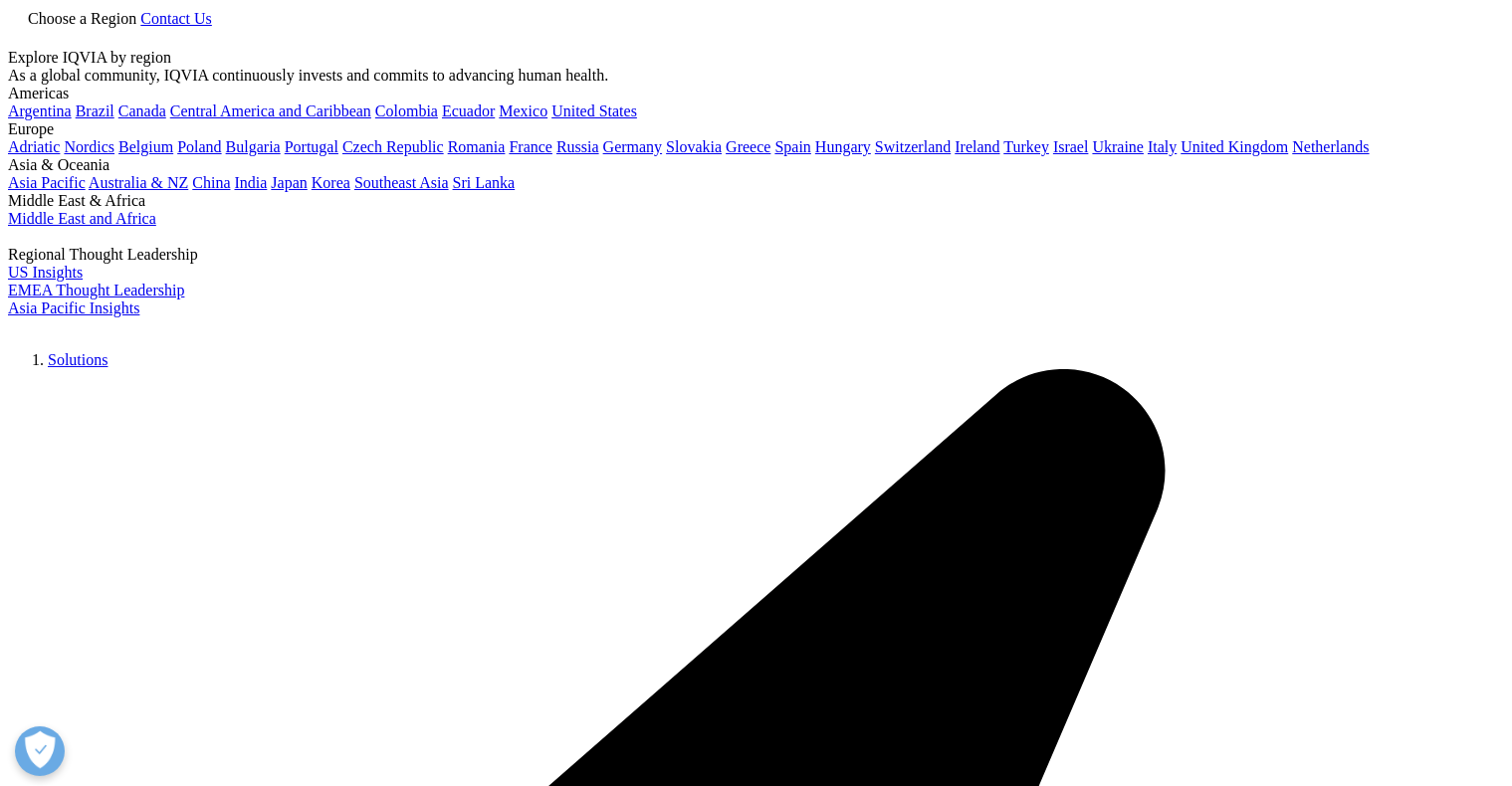 scroll, scrollTop: 540, scrollLeft: 0, axis: vertical 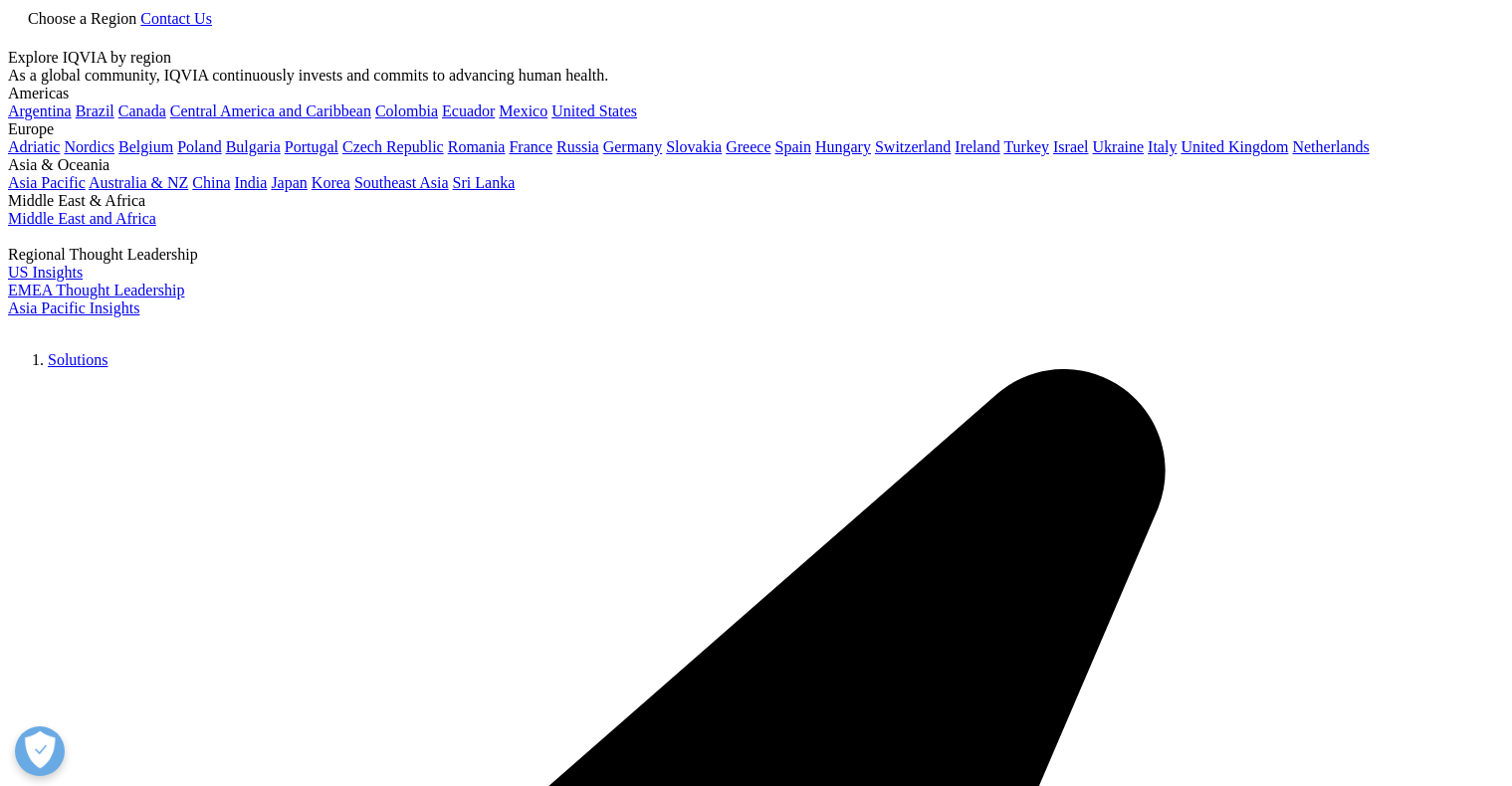 select on "Other" 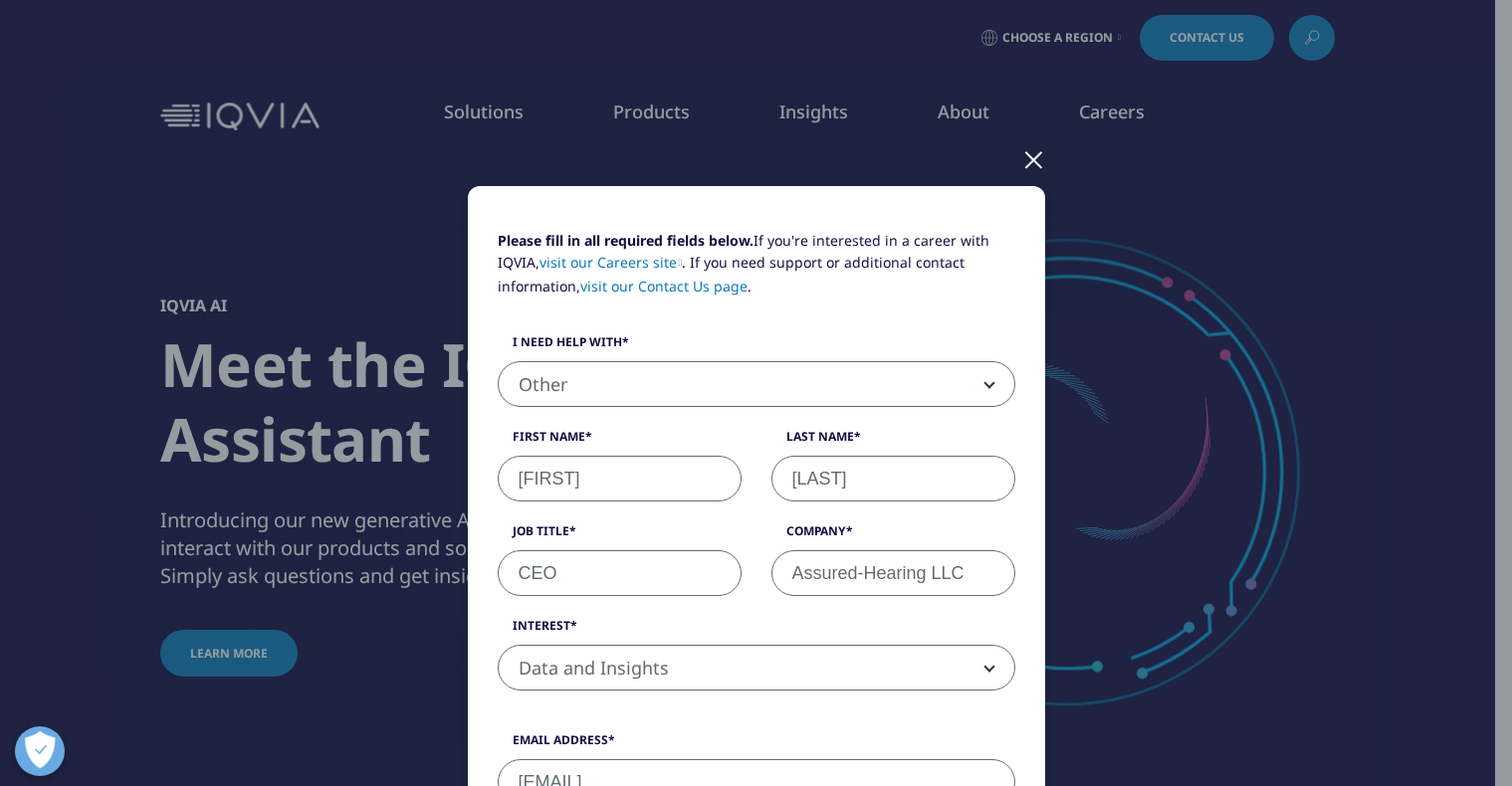 select on "Data and Insights" 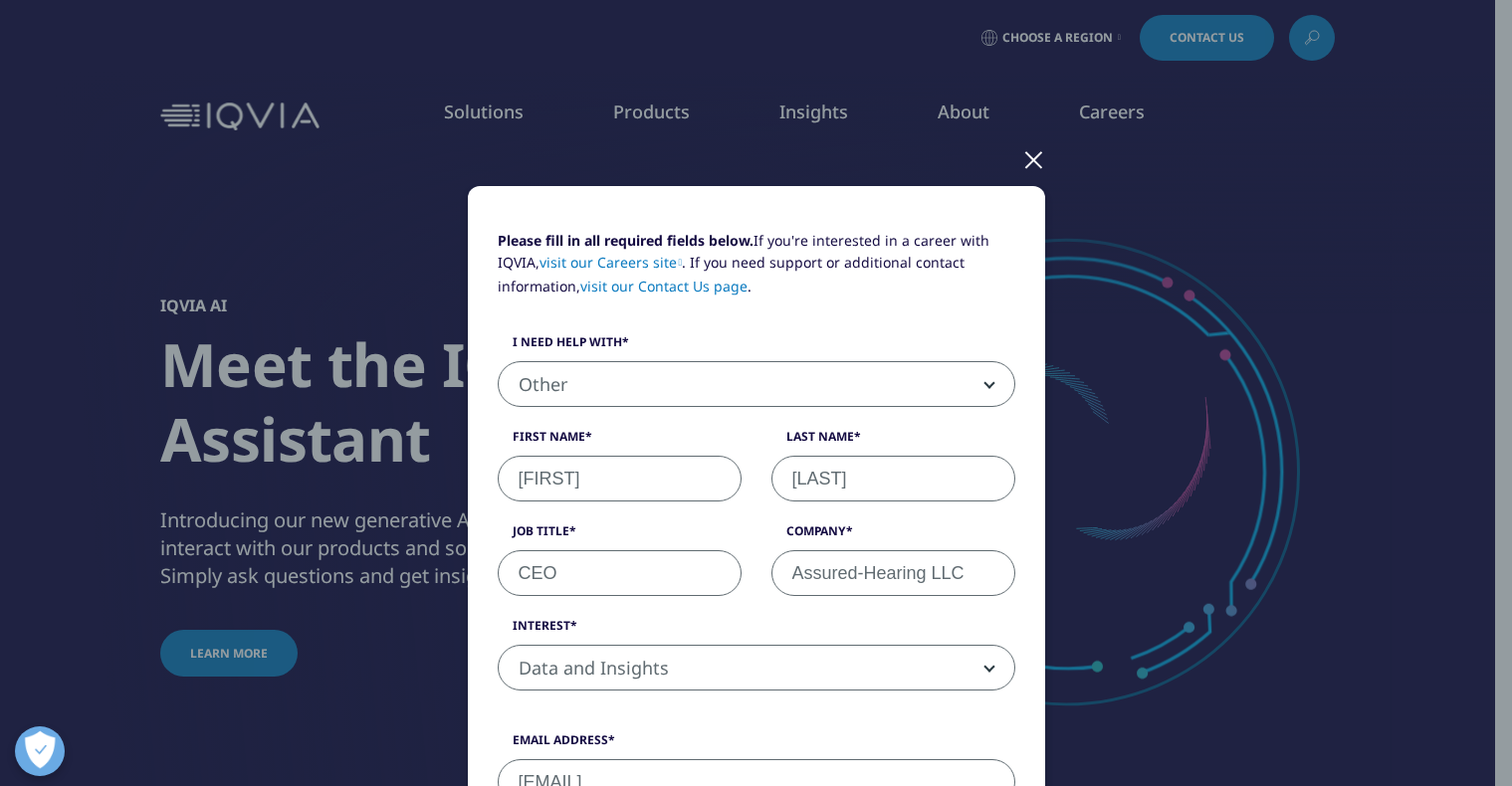 scroll, scrollTop: 0, scrollLeft: 0, axis: both 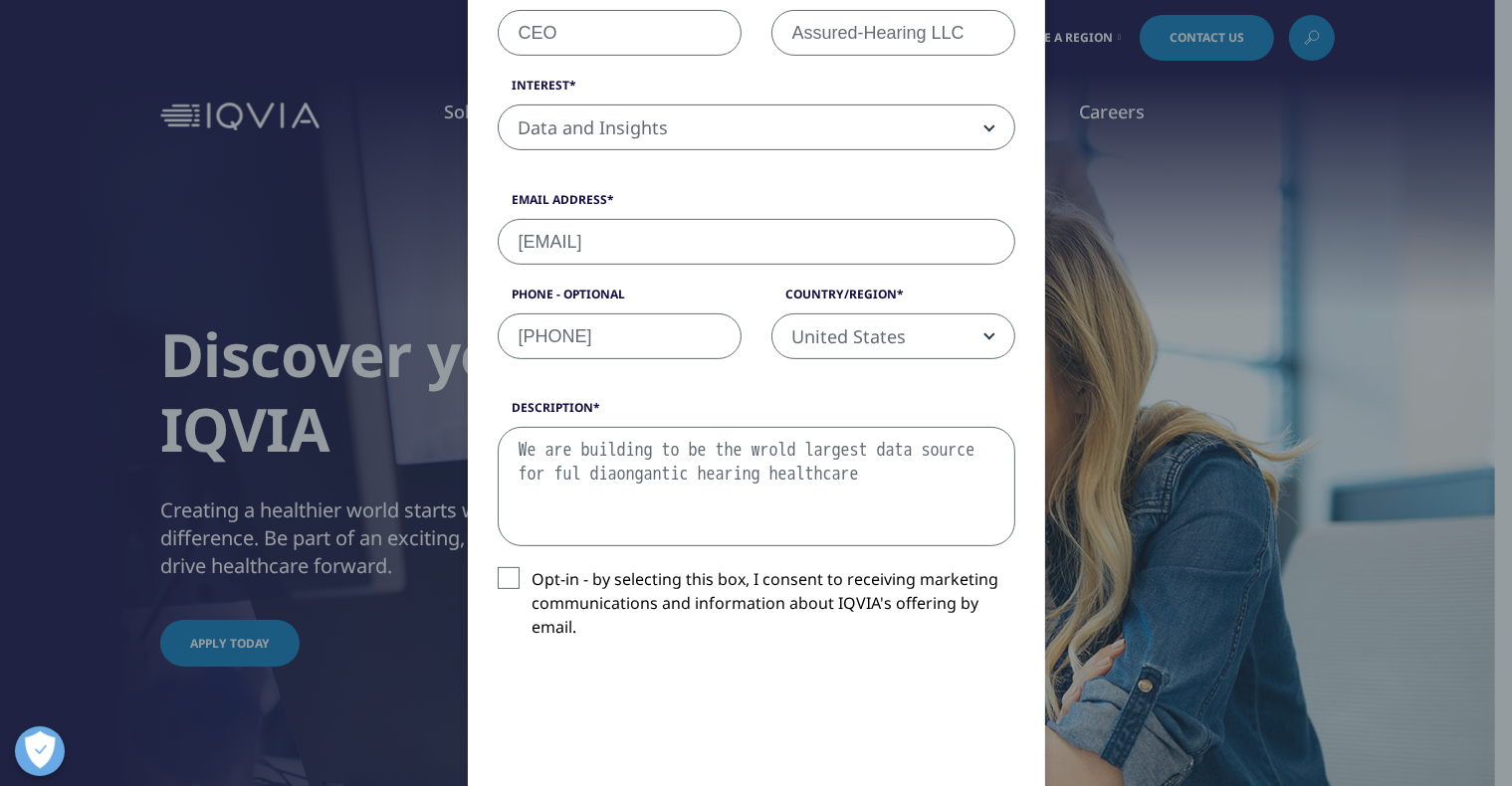 type on "We are building to be the wrold largest data source for full diaongantic hearing healthcare" 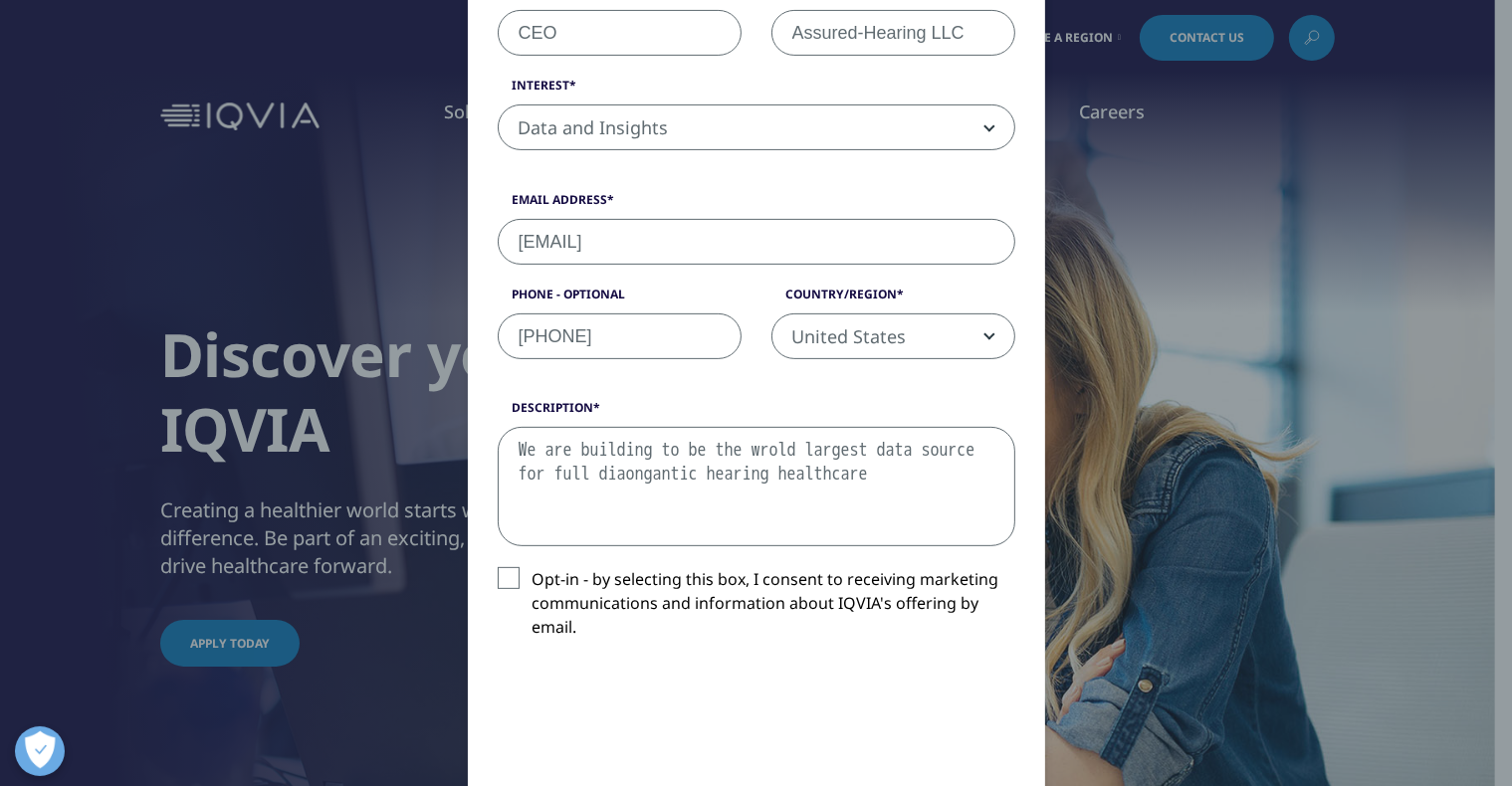 click on "We are building to be the wrold largest data source for full diaongantic hearing healthcare" at bounding box center (756, 487) 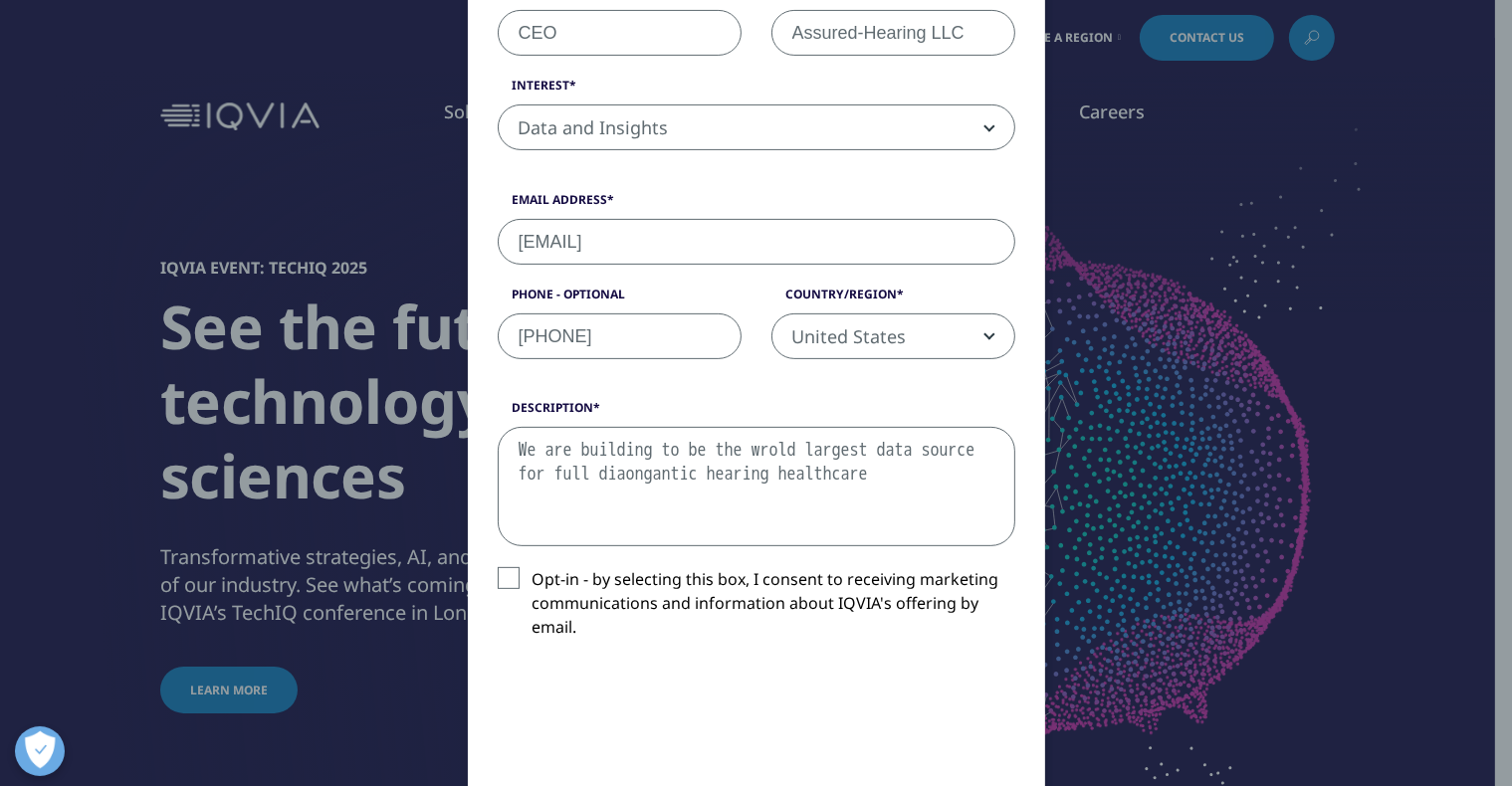 click on "We are building to be the wrold largest data source for full diaongantic hearing healthcare" at bounding box center (756, 487) 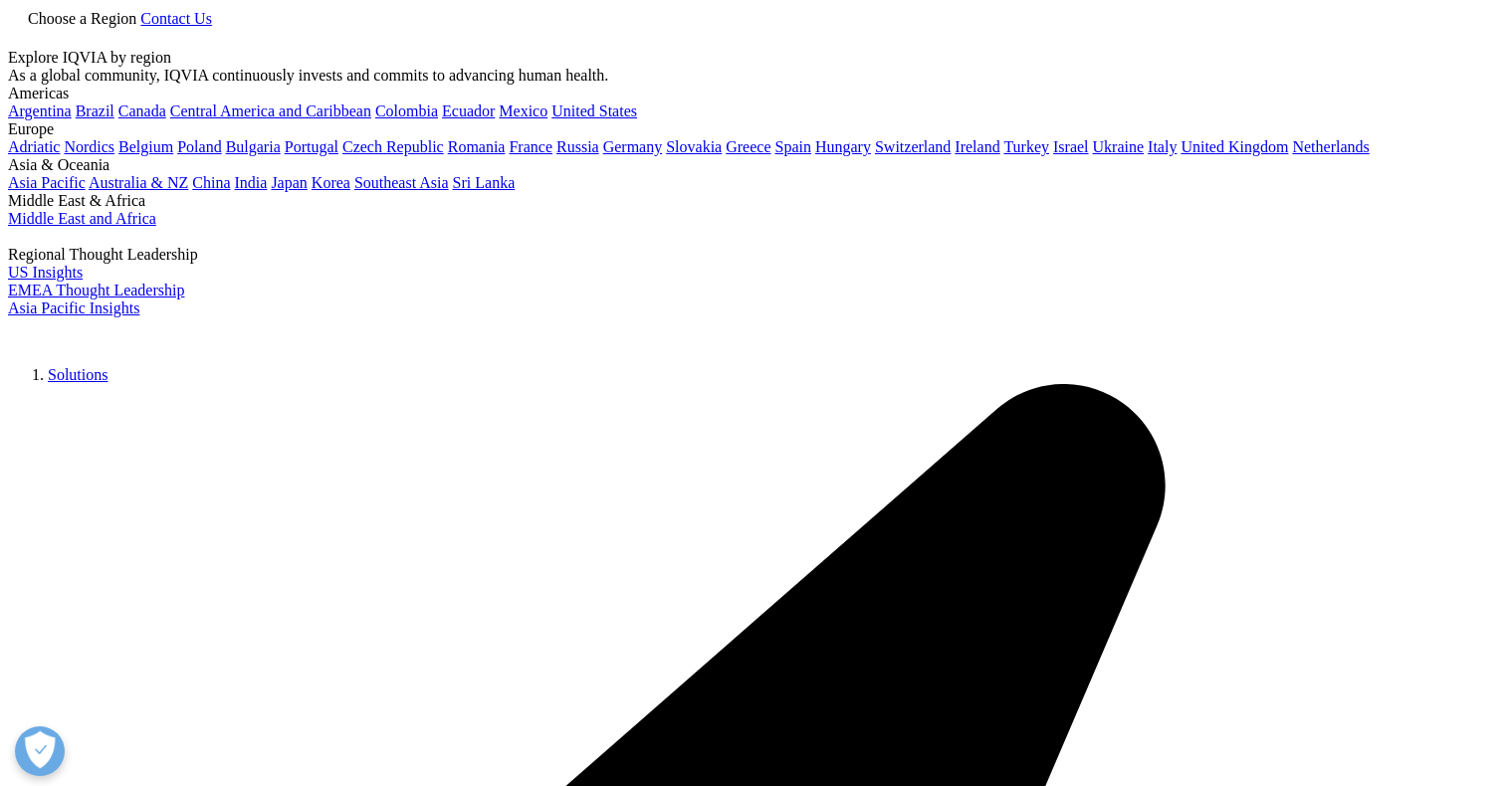 select on "Other" 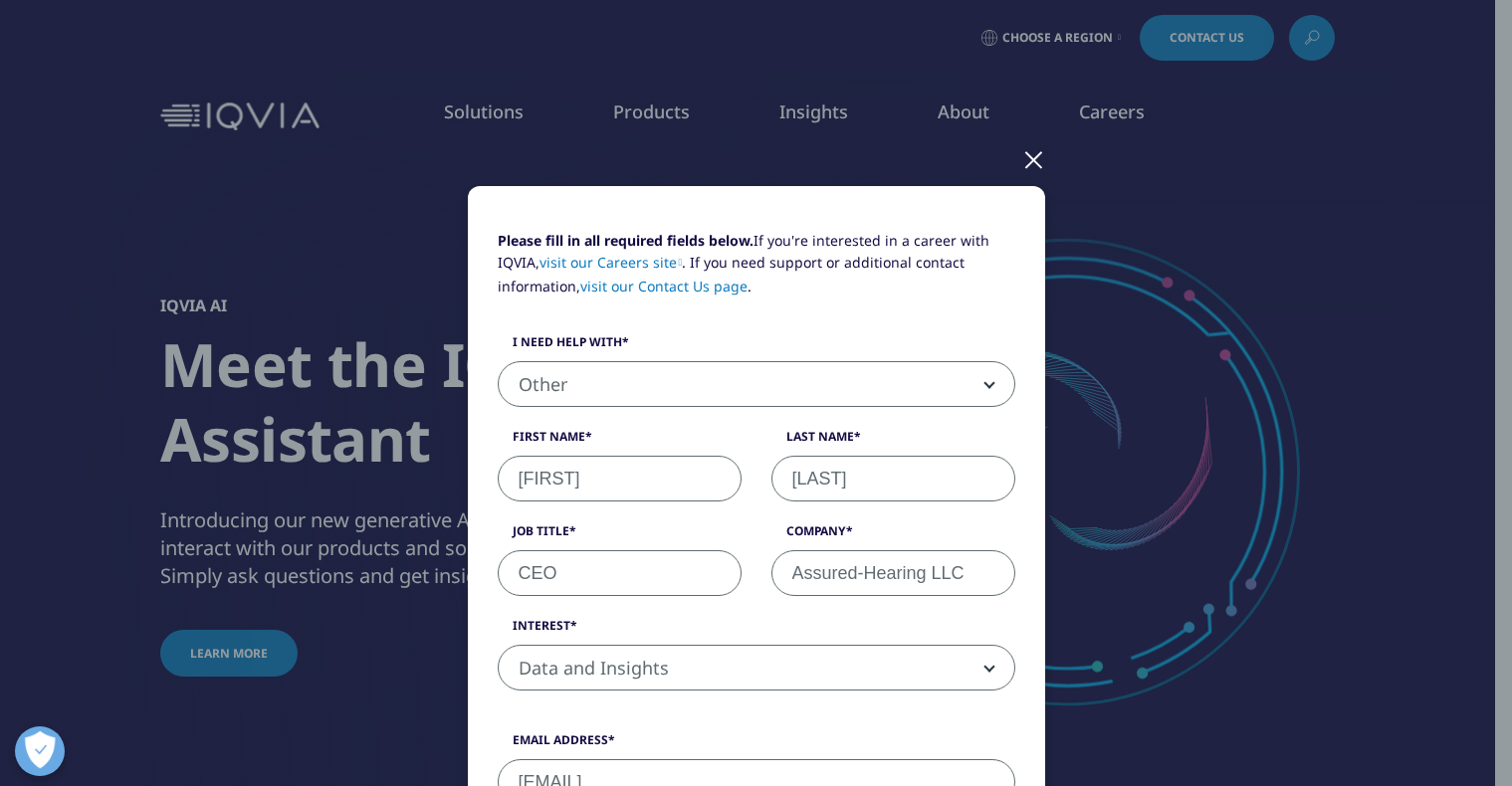 select on "United States" 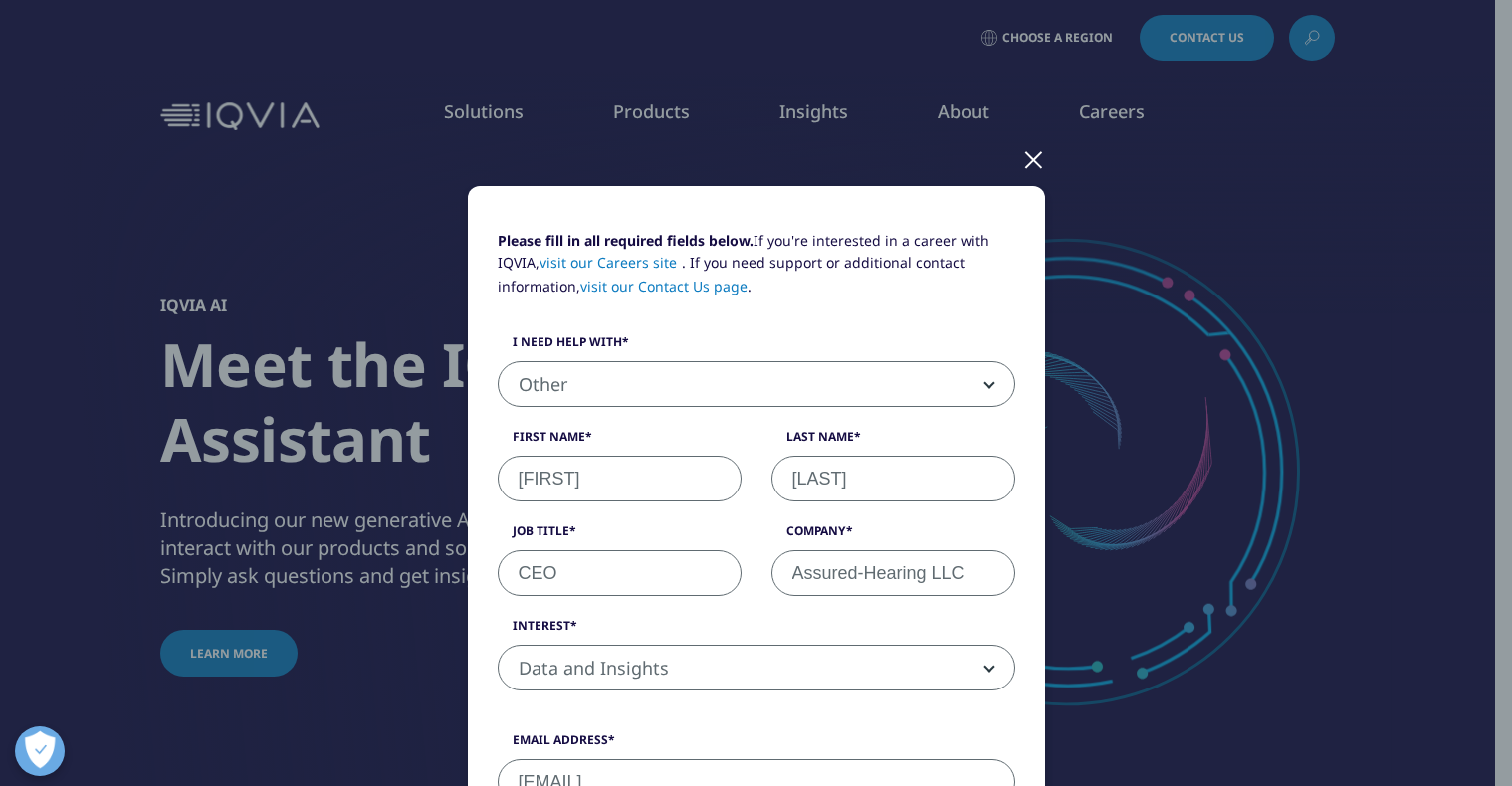 scroll, scrollTop: 0, scrollLeft: 0, axis: both 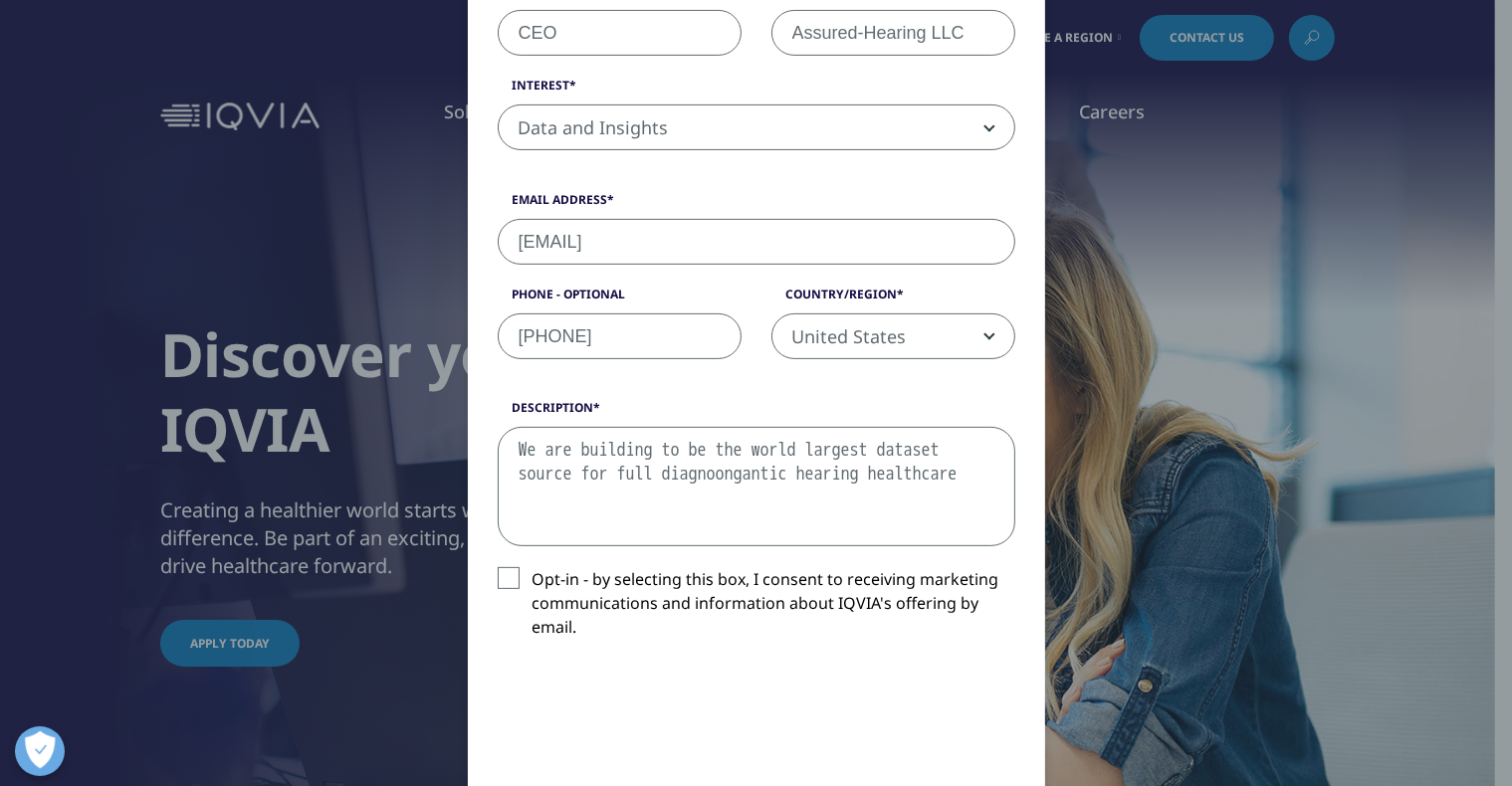 type on "We are building to be the world largest dataset source for full diagnosongantic hearing healthcare" 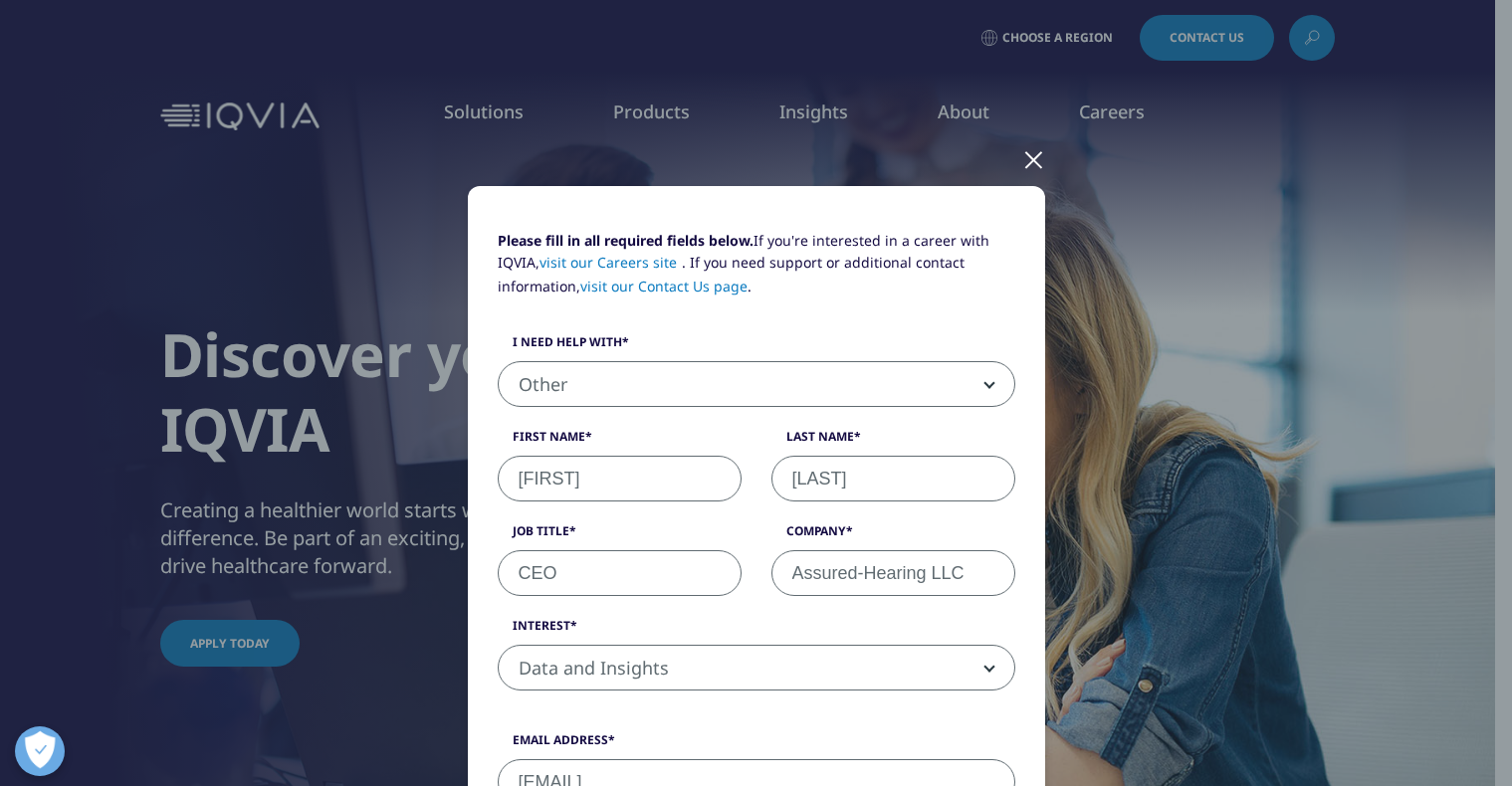 select on "Other" 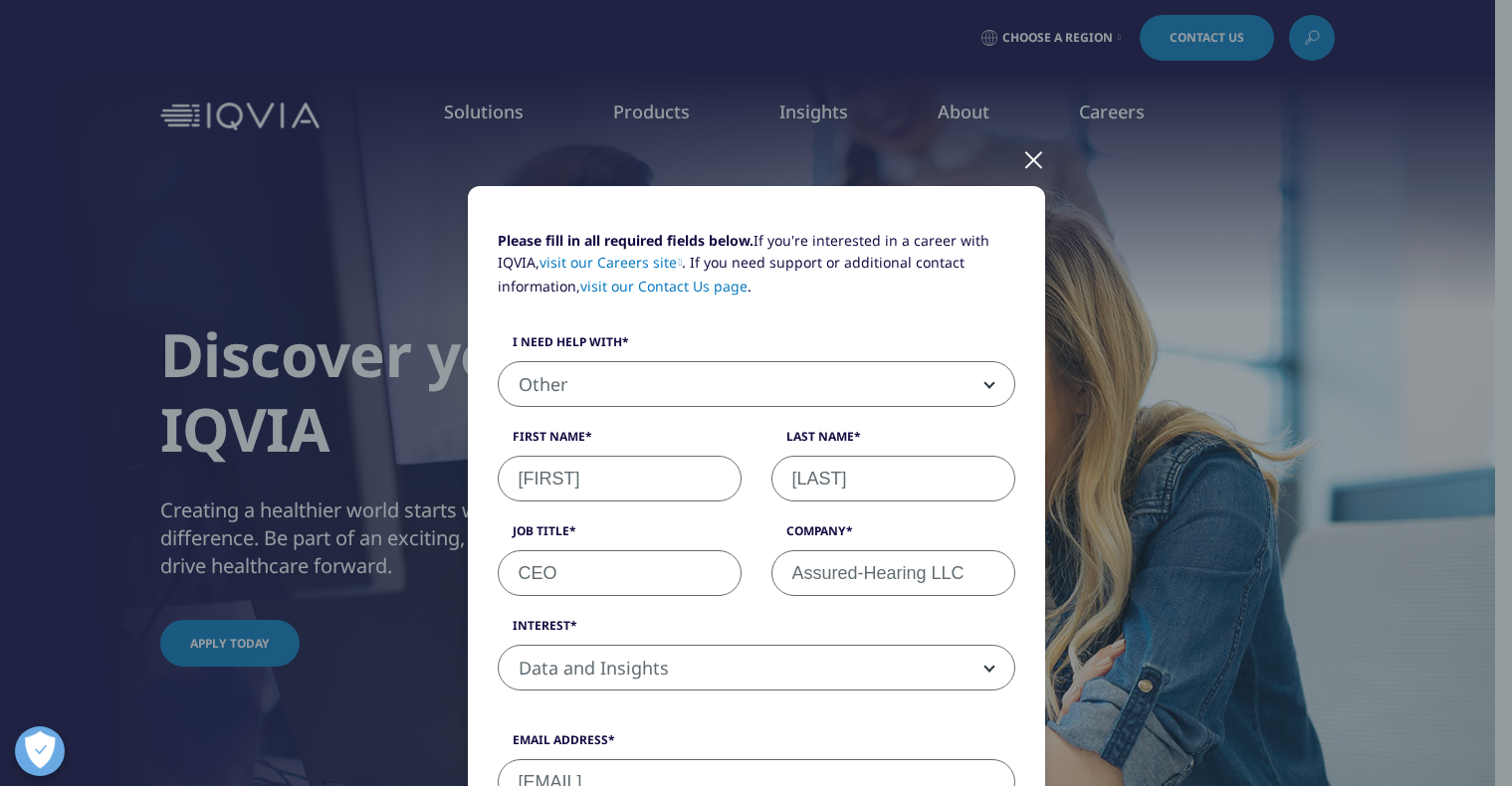 select on "Data and Insights" 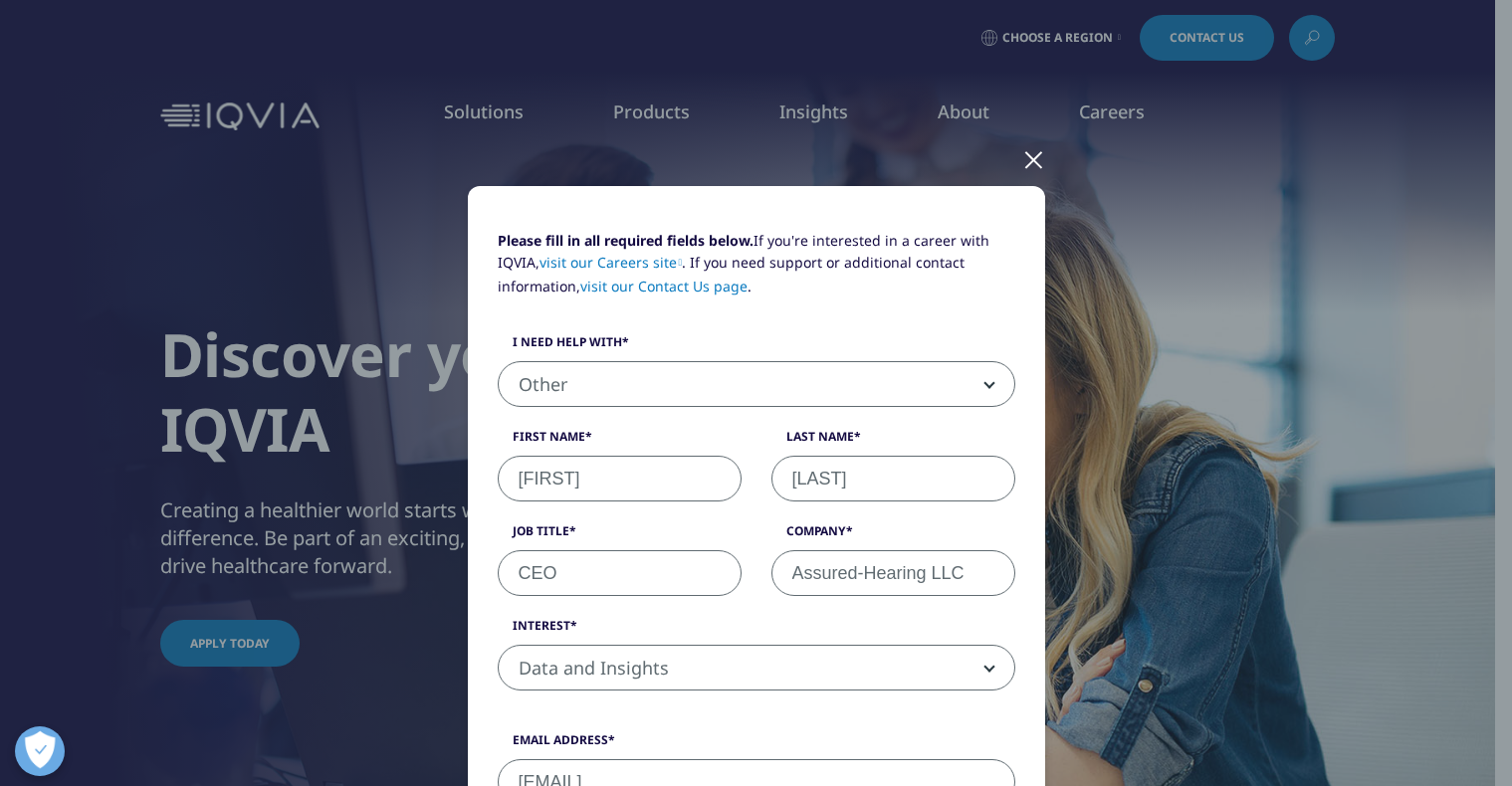 select on "United States" 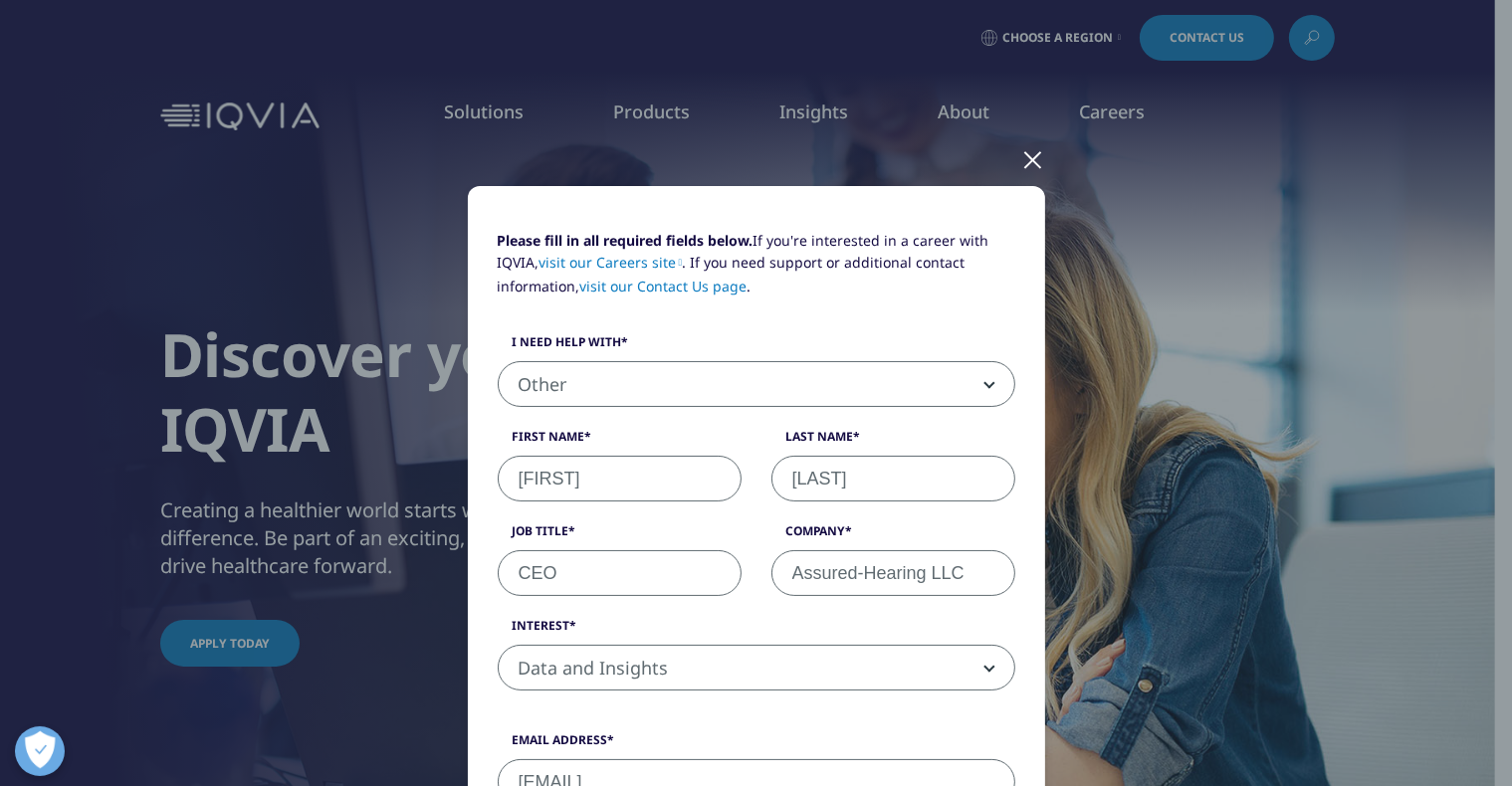 scroll, scrollTop: 540, scrollLeft: 0, axis: vertical 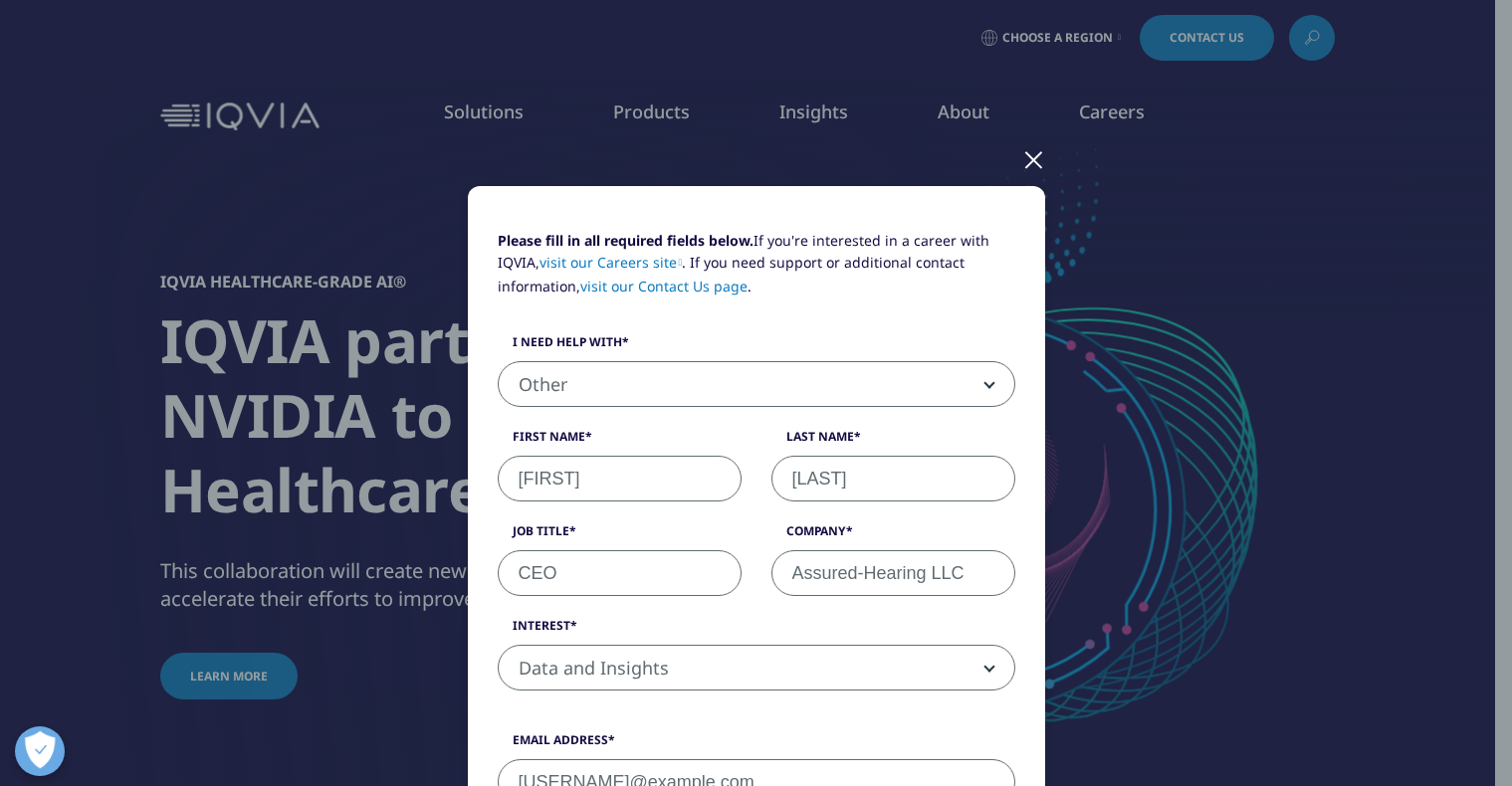 select on "Other" 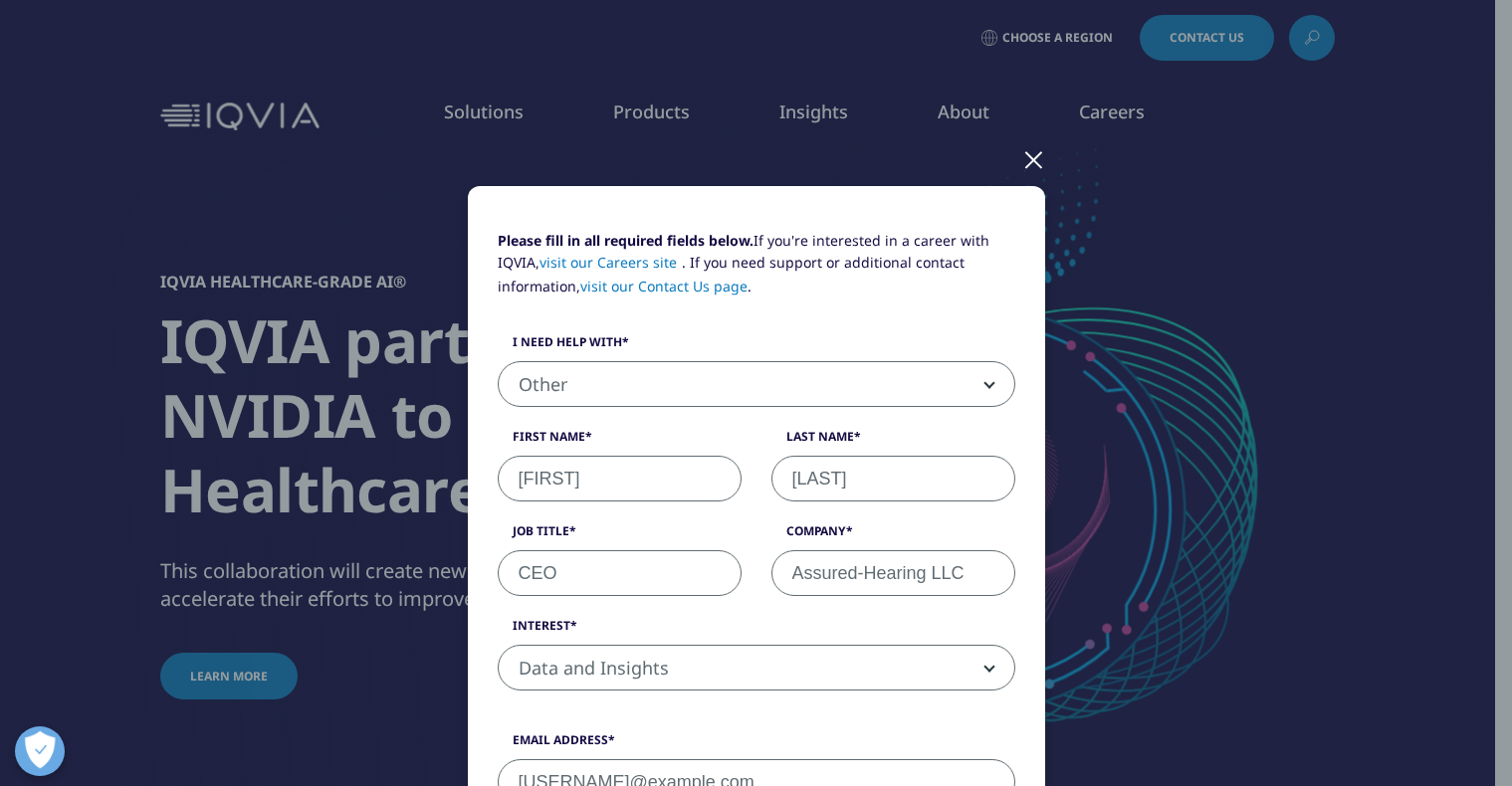 select on "Data and Insights" 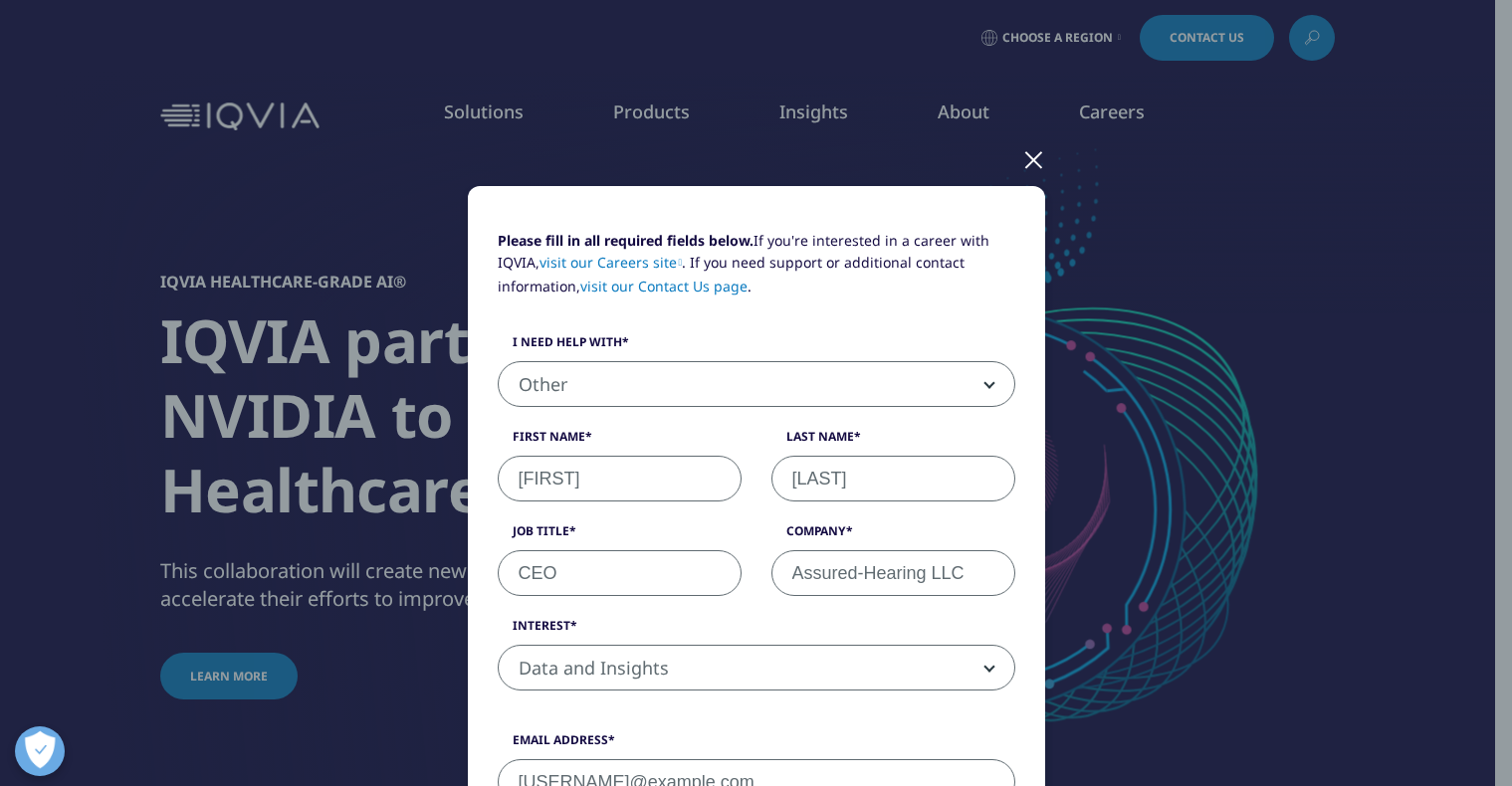 select on "United States" 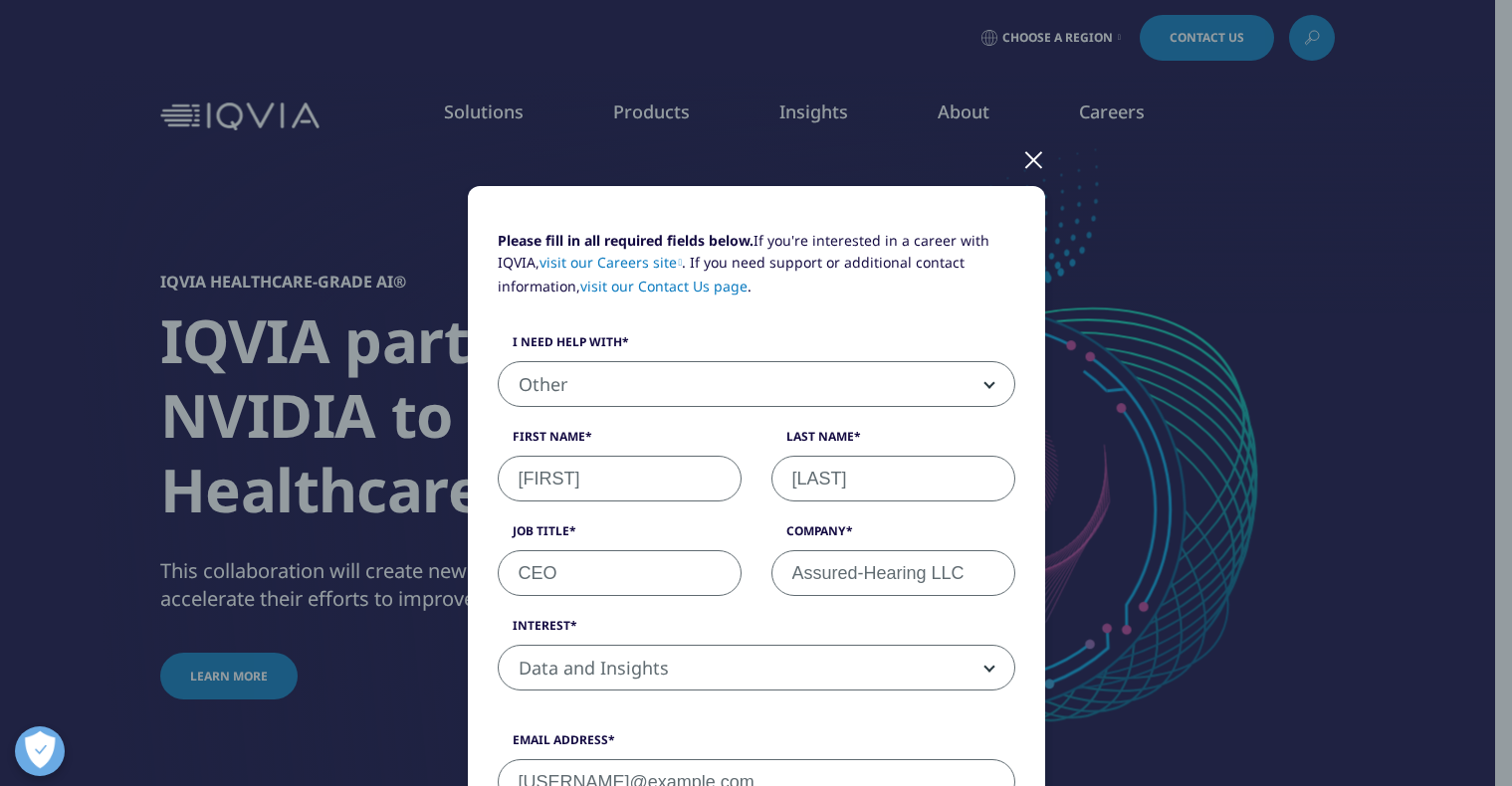 scroll, scrollTop: 0, scrollLeft: 0, axis: both 